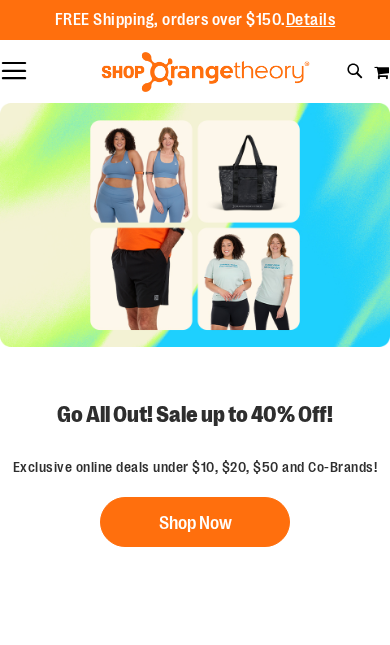 scroll, scrollTop: 0, scrollLeft: 0, axis: both 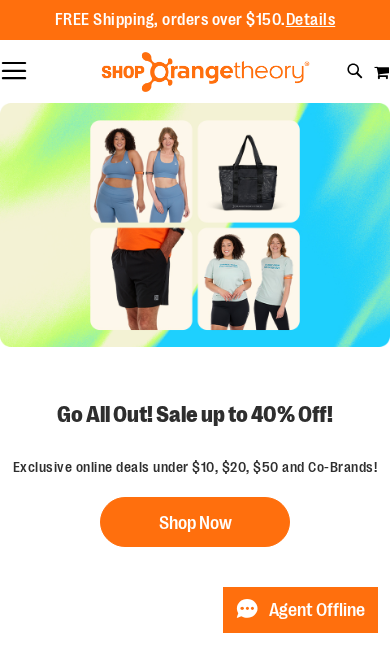 click on "Shop Now" at bounding box center [195, 522] 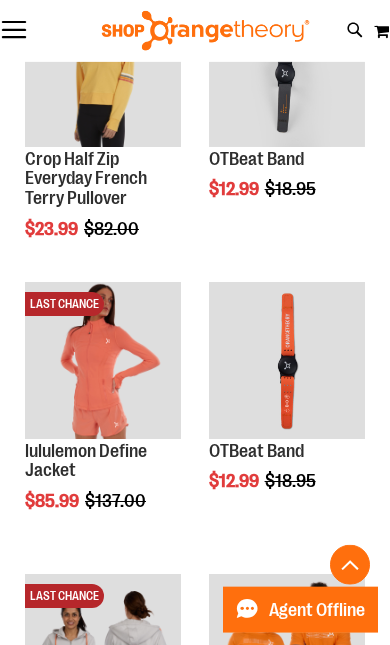 scroll, scrollTop: 1236, scrollLeft: 0, axis: vertical 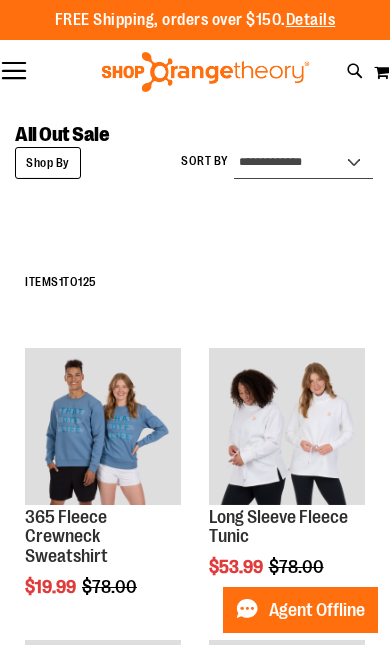click on "**********" at bounding box center [303, 163] 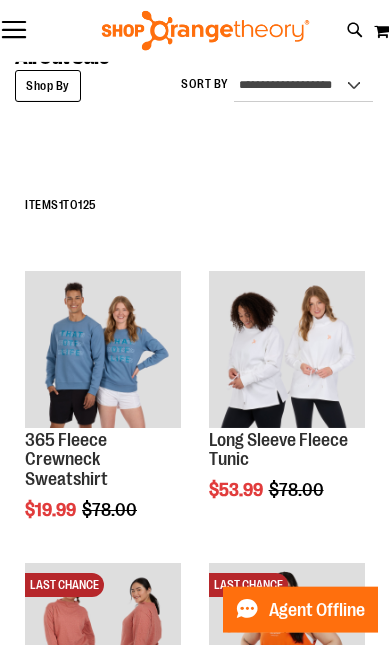 scroll, scrollTop: 0, scrollLeft: 0, axis: both 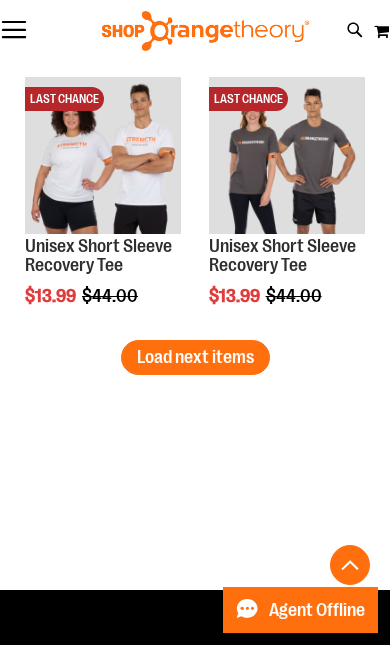 click on "Load next items" at bounding box center [195, 357] 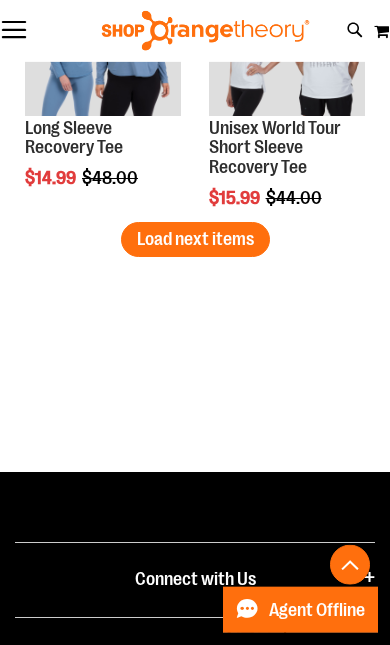 scroll, scrollTop: 6670, scrollLeft: 0, axis: vertical 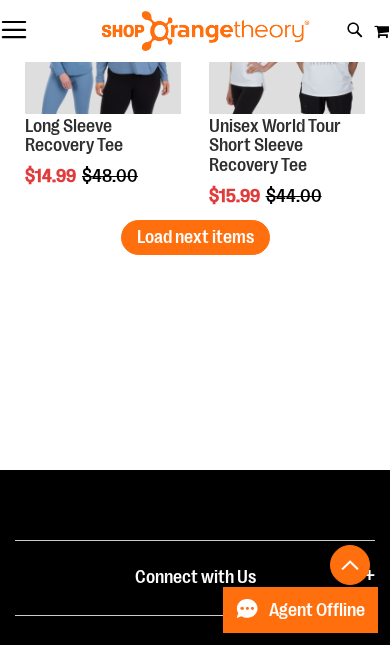 click on "Load next items" at bounding box center (195, 237) 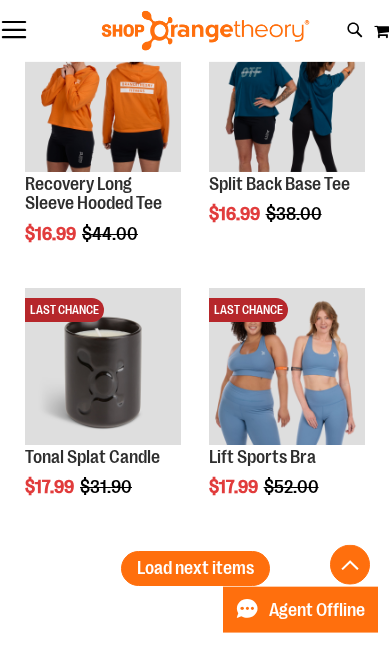 scroll, scrollTop: 7978, scrollLeft: 0, axis: vertical 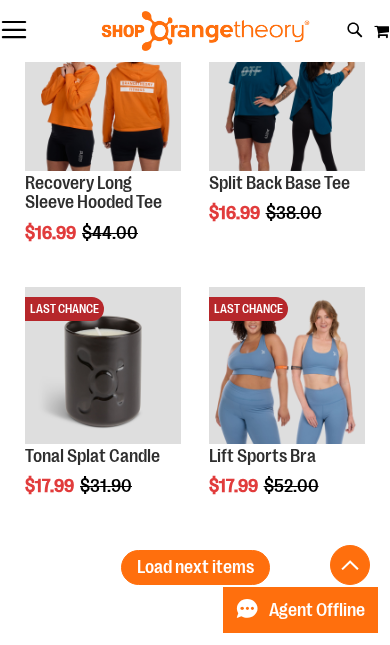 click on "Load next items" at bounding box center (195, 567) 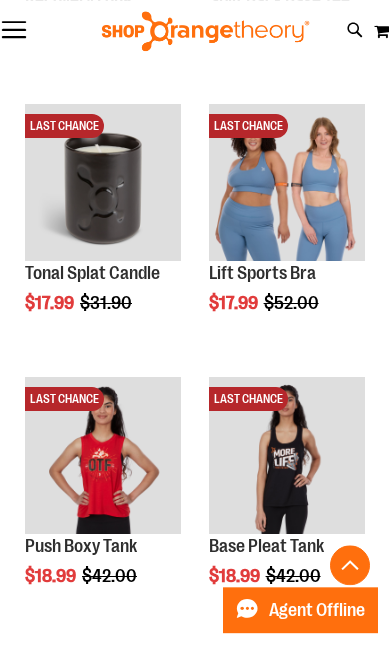 scroll, scrollTop: 8161, scrollLeft: 0, axis: vertical 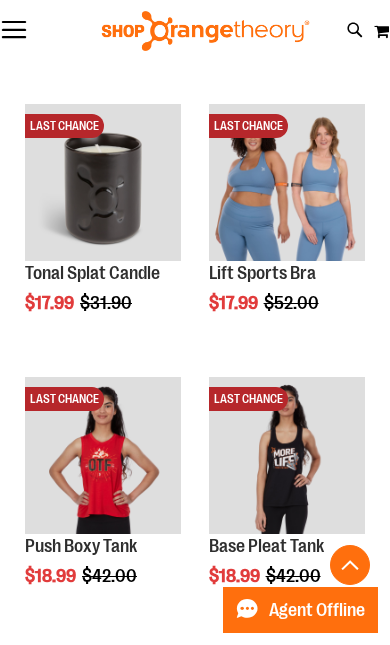 click on "Base Pleat Tank" at bounding box center (266, 546) 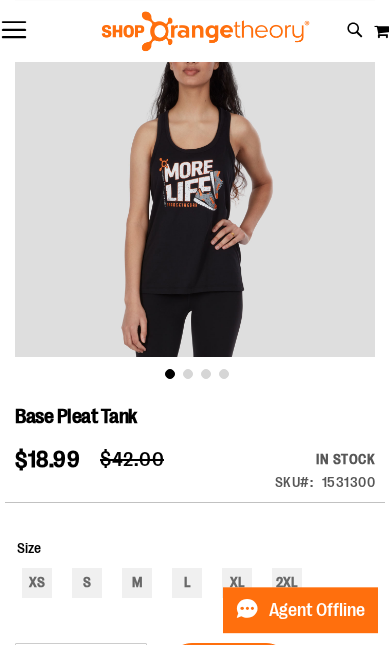 scroll, scrollTop: 125, scrollLeft: 0, axis: vertical 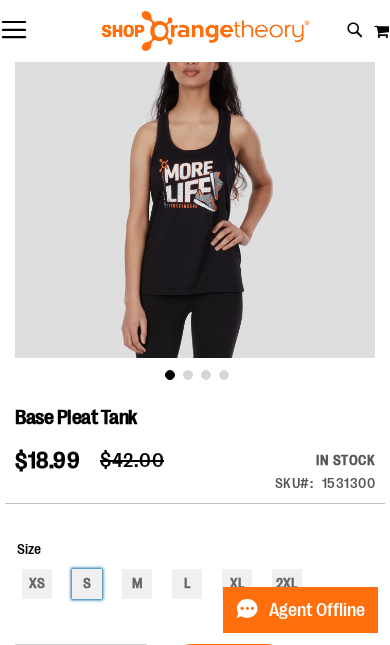 click on "S" at bounding box center [87, 584] 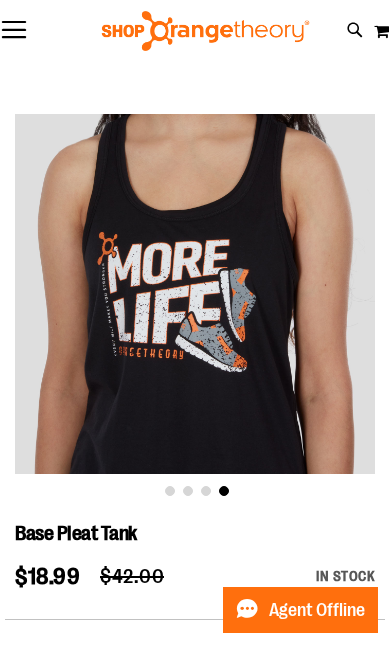 scroll, scrollTop: 0, scrollLeft: 0, axis: both 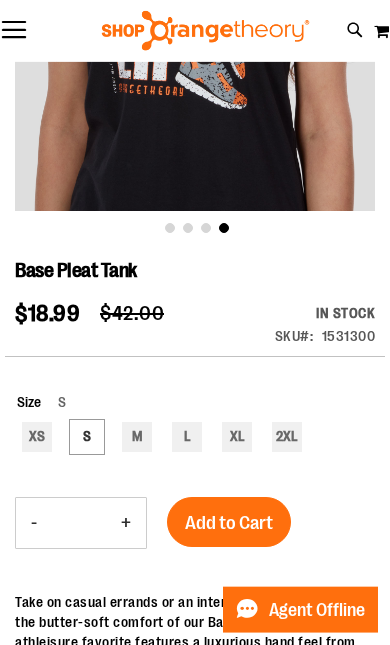 click on "Add to Cart" at bounding box center [229, 523] 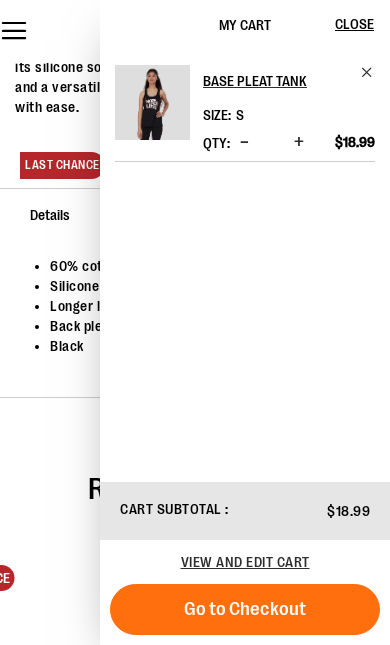 scroll, scrollTop: 868, scrollLeft: 0, axis: vertical 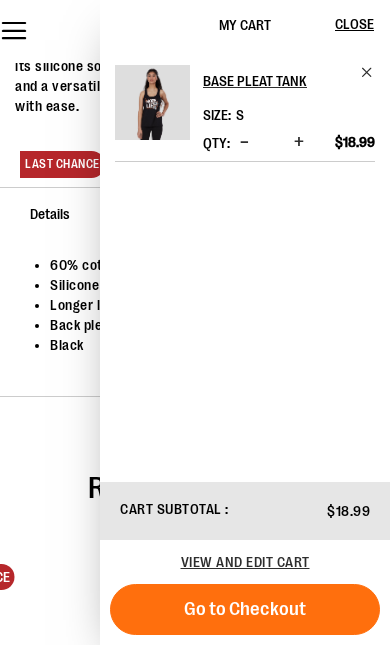 click on "Go to Checkout" at bounding box center (245, 609) 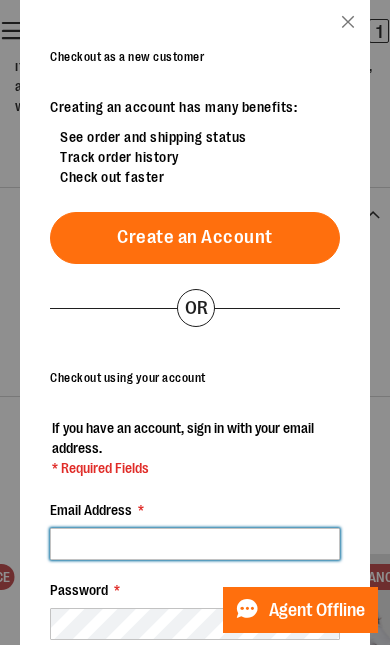 click on "Email Address *" at bounding box center [195, 544] 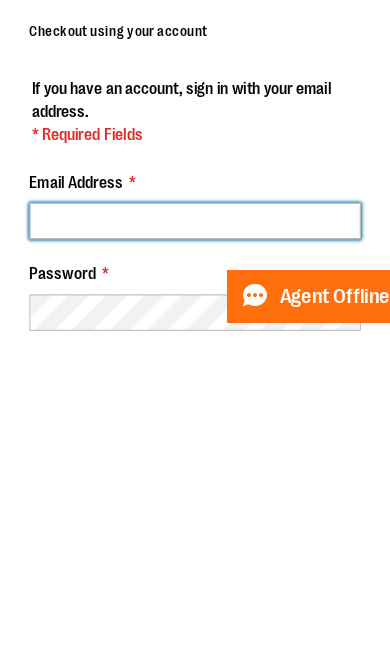 type on "**********" 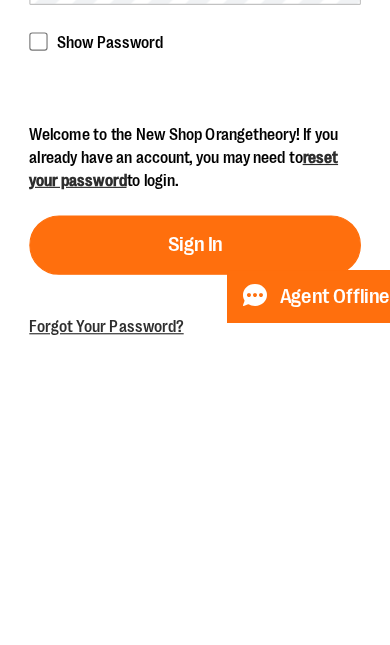 scroll, scrollTop: 284, scrollLeft: 0, axis: vertical 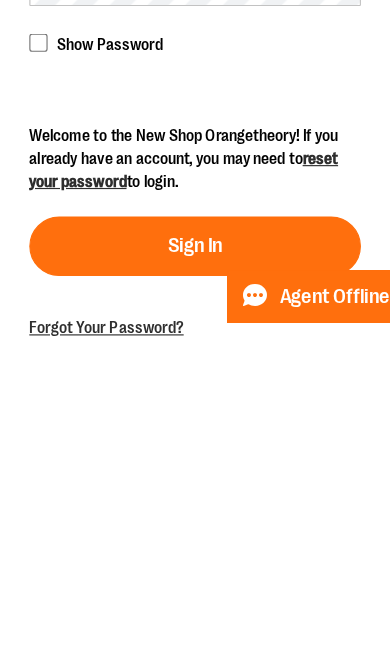 click on "Sign In" at bounding box center [195, 565] 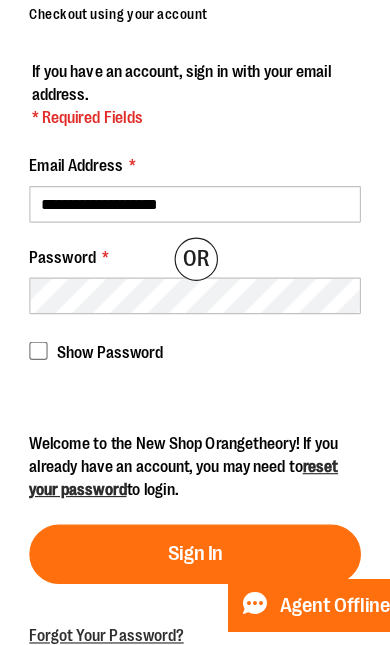 click on "Sign In" at bounding box center [195, 565] 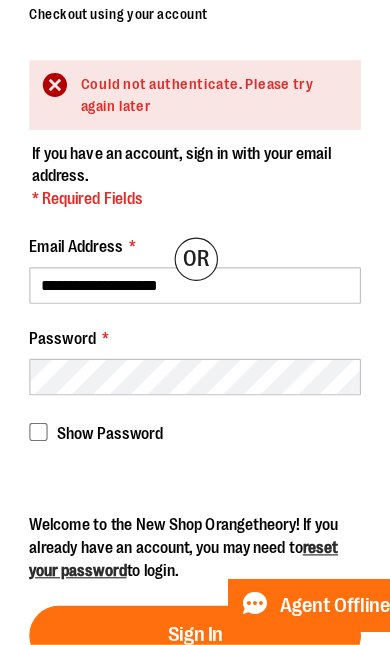 click on "Welcome to the New Shop Orangetheory! If you already have an account, you may need to  reset your password  to login." at bounding box center (195, 560) 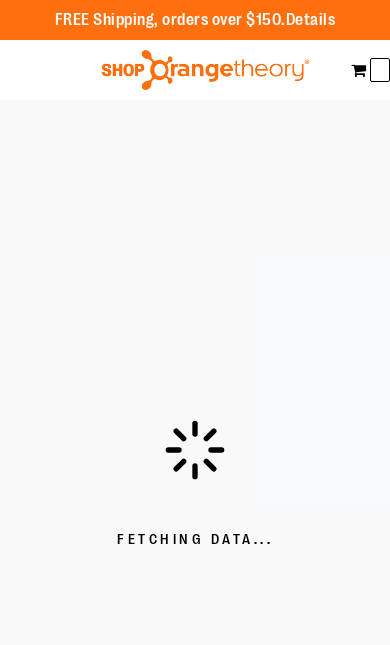 scroll, scrollTop: 0, scrollLeft: 0, axis: both 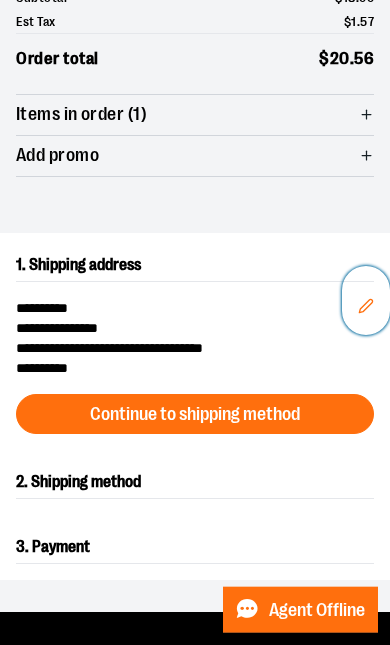 click 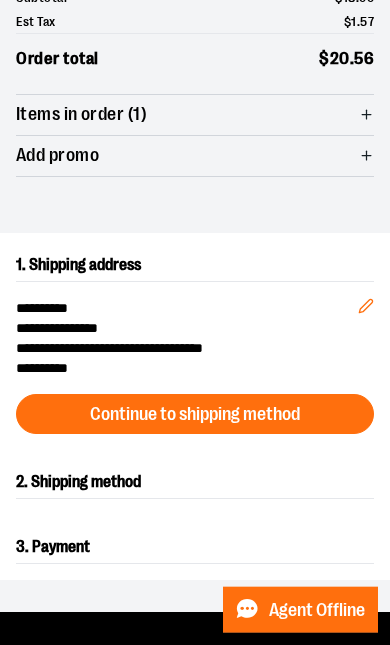 scroll, scrollTop: 44, scrollLeft: 0, axis: vertical 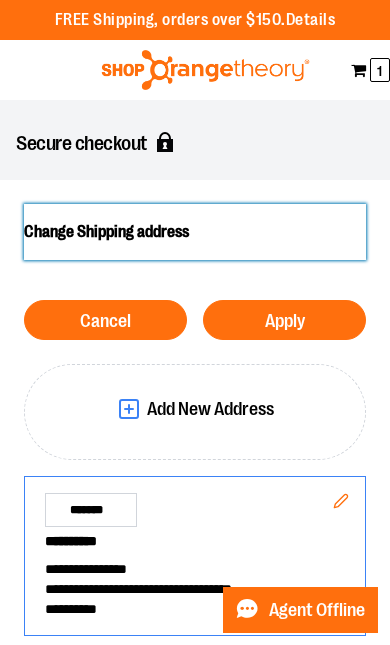 click on "Change Shipping address" at bounding box center (195, 232) 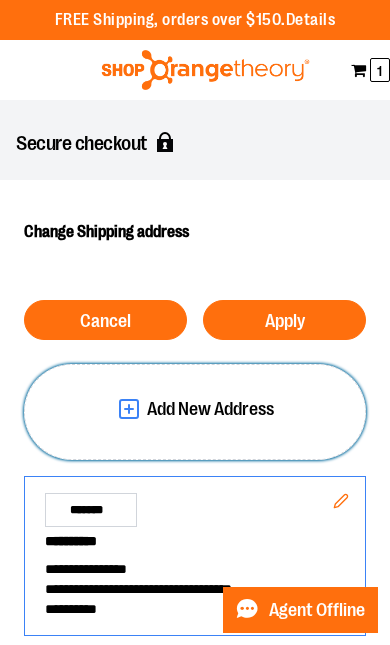 click on "Add New Address" at bounding box center (195, 409) 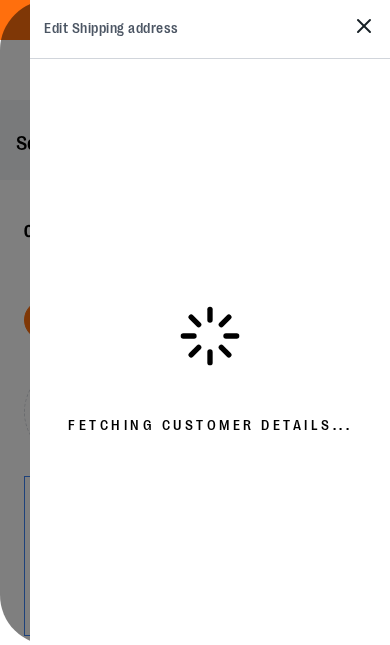 select on "**" 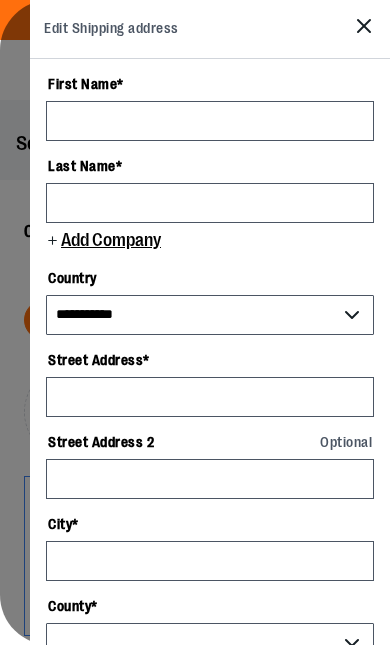 click on "First Name *" at bounding box center [210, 84] 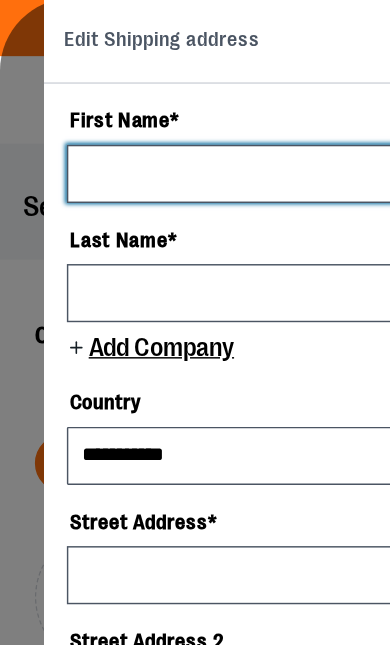 type on "****" 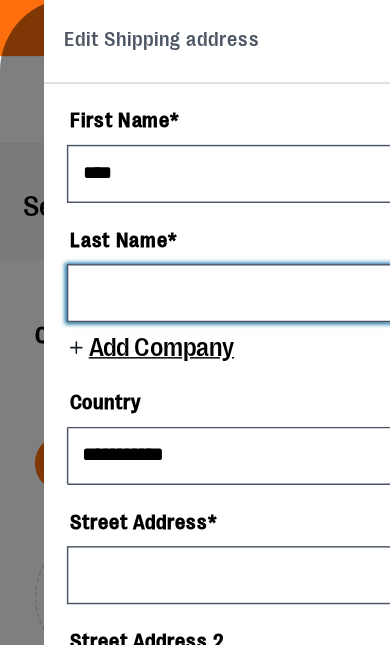 type on "*****" 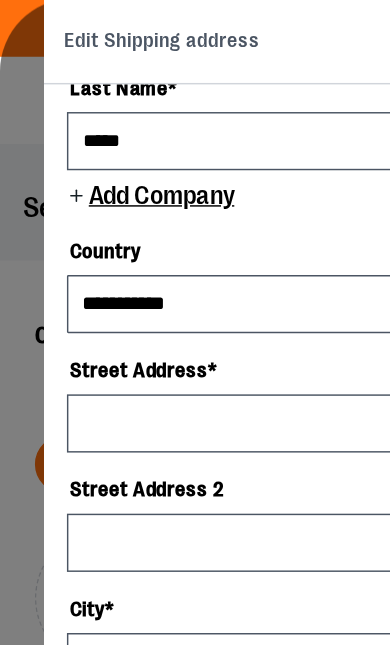 scroll, scrollTop: 116, scrollLeft: 0, axis: vertical 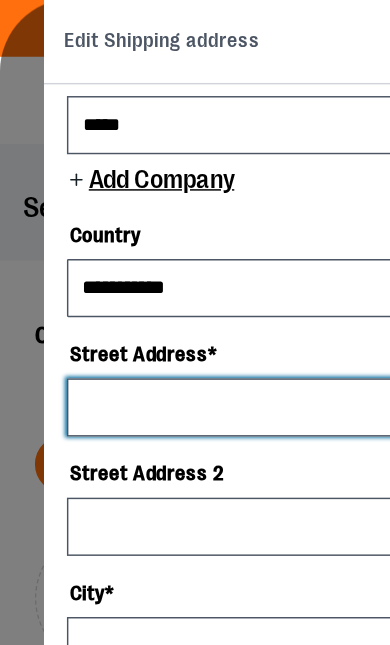 click on "Street Address *" at bounding box center (210, 281) 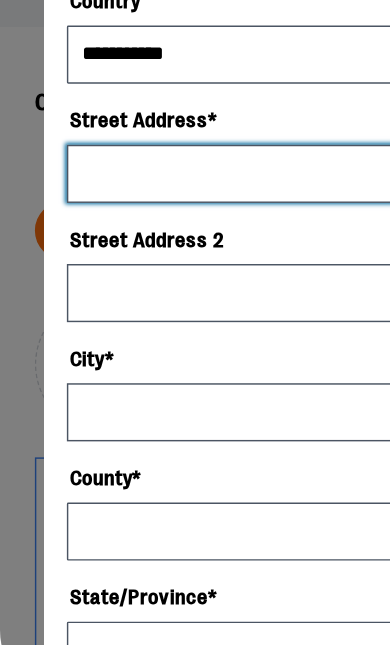 type on "**********" 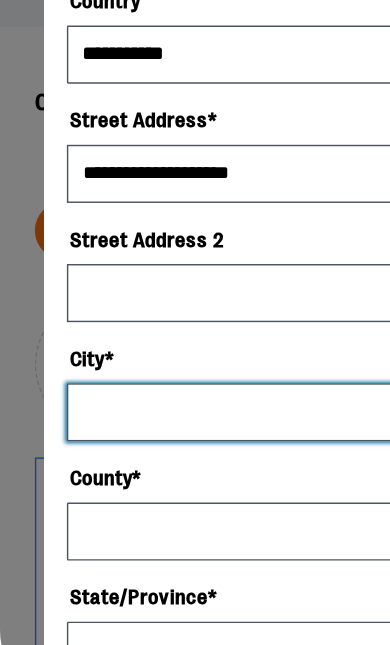 type on "**********" 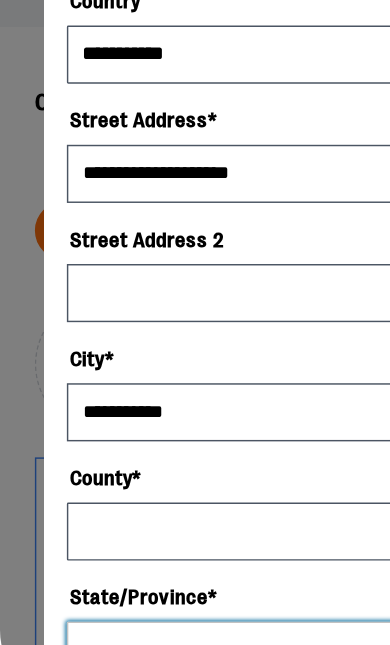 select on "**" 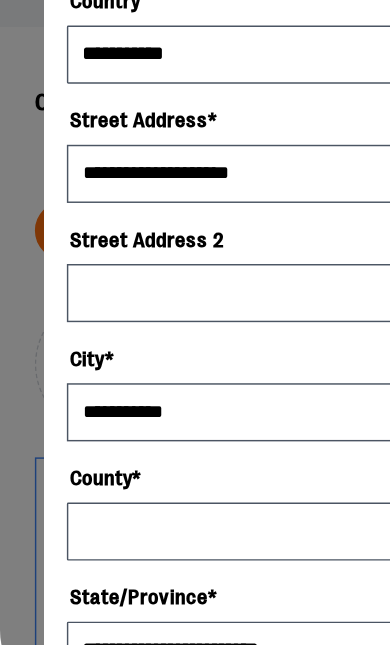 type on "*****" 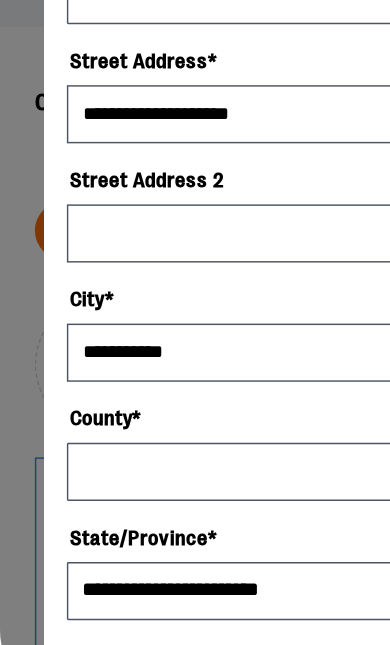 select on "****" 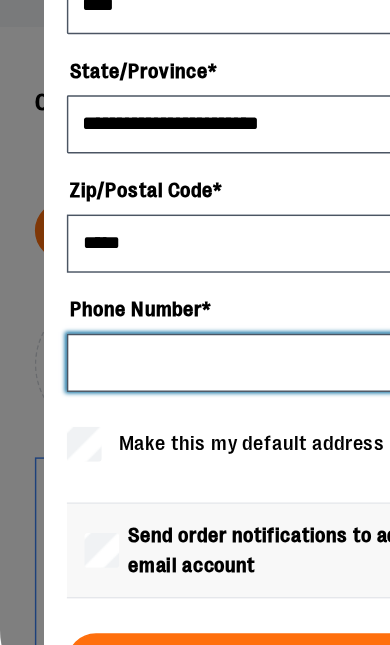 scroll, scrollTop: 478, scrollLeft: 0, axis: vertical 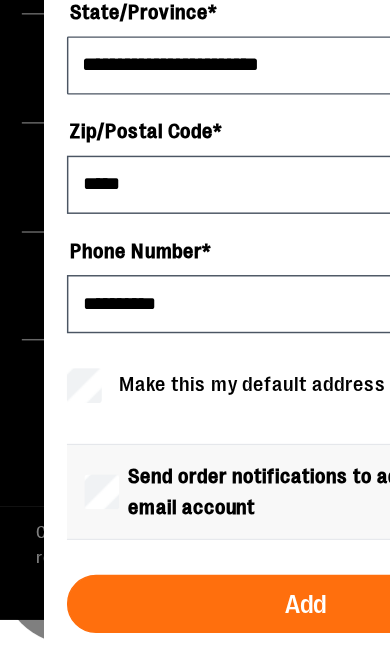 click on "Add" at bounding box center [210, 617] 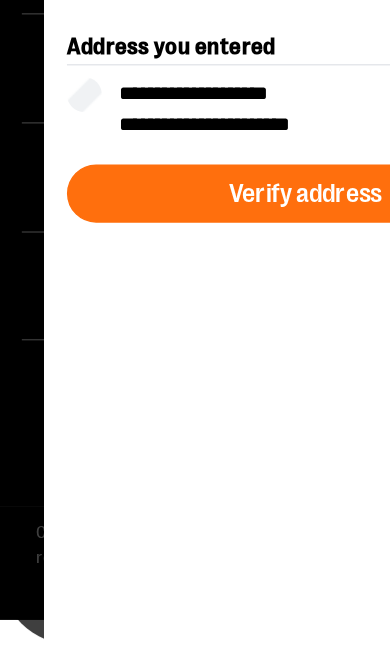 click on "Verify address" at bounding box center [210, 335] 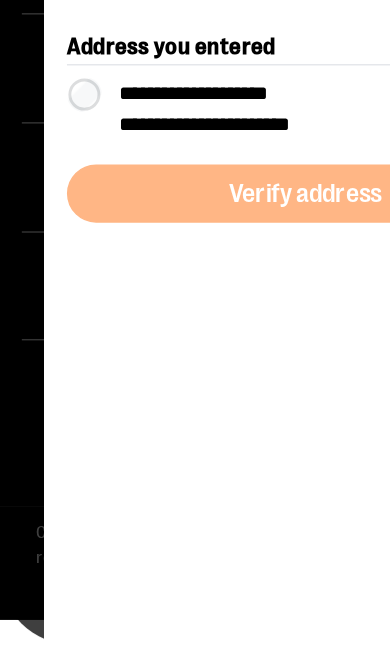 scroll, scrollTop: 0, scrollLeft: 0, axis: both 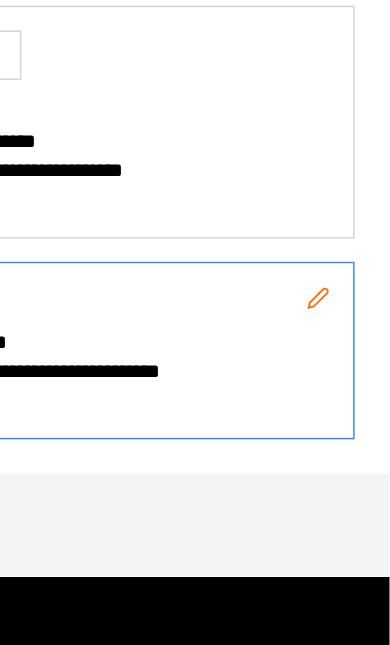 click 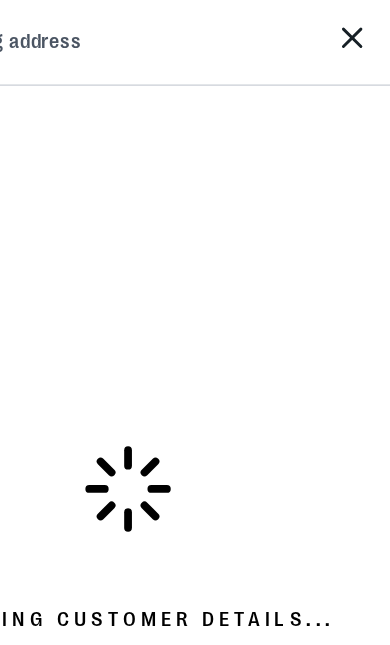 select on "**" 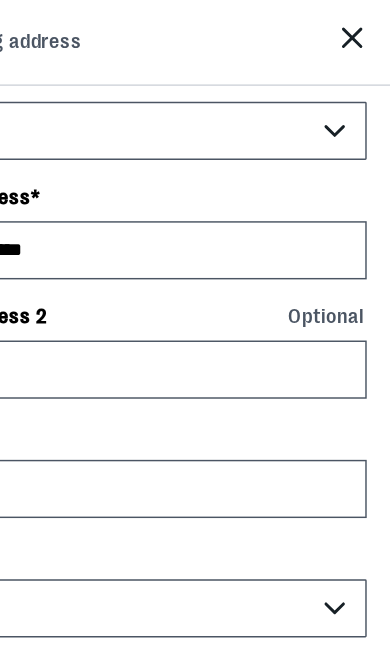 scroll, scrollTop: 256, scrollLeft: 0, axis: vertical 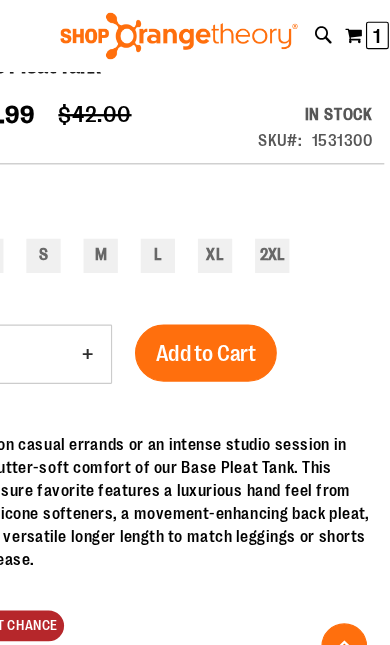click on "1
1
items" at bounding box center [379, 31] 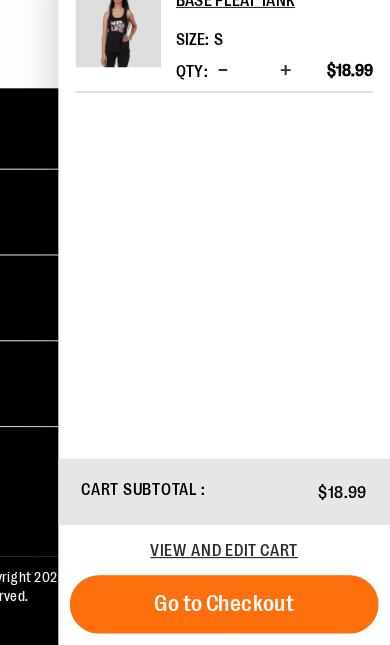 scroll, scrollTop: 1750, scrollLeft: 0, axis: vertical 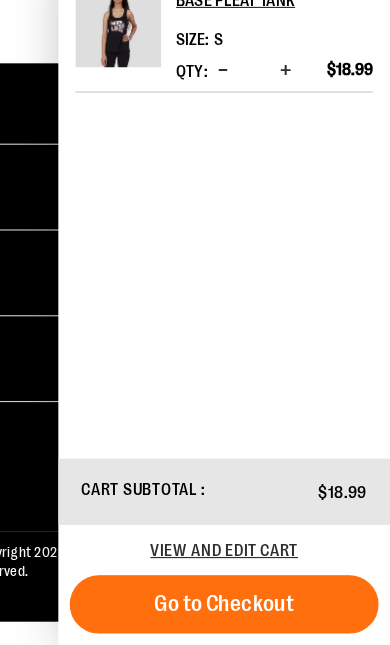 click on "Go to Checkout" at bounding box center [245, 609] 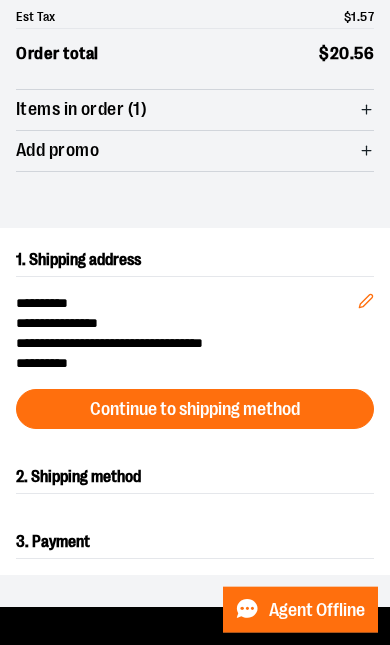 scroll, scrollTop: 275, scrollLeft: 0, axis: vertical 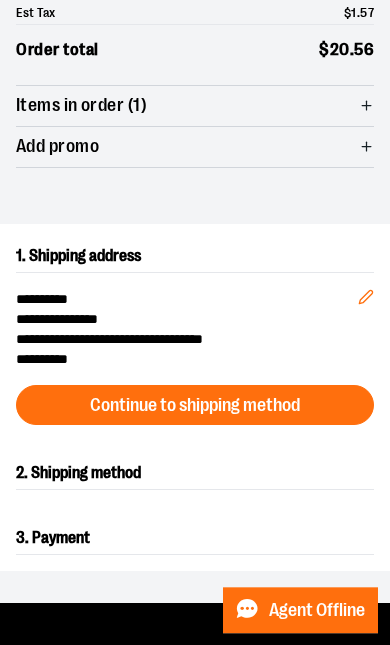 click on "2. Shipping method" at bounding box center [195, 473] 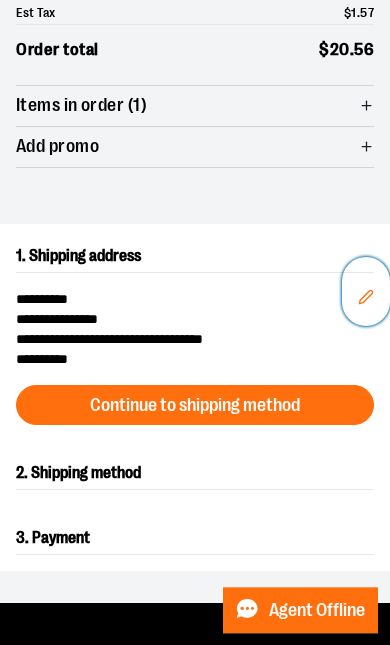 scroll, scrollTop: 275, scrollLeft: 0, axis: vertical 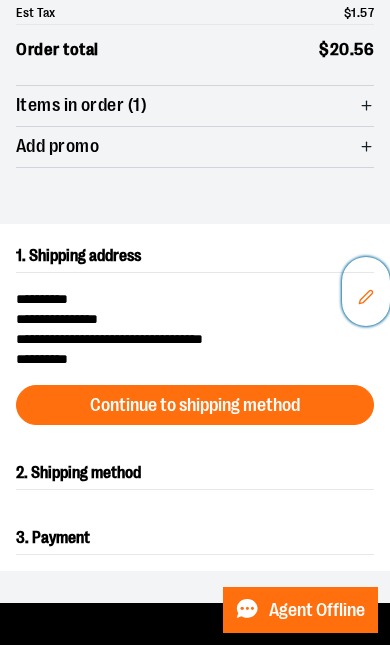 click 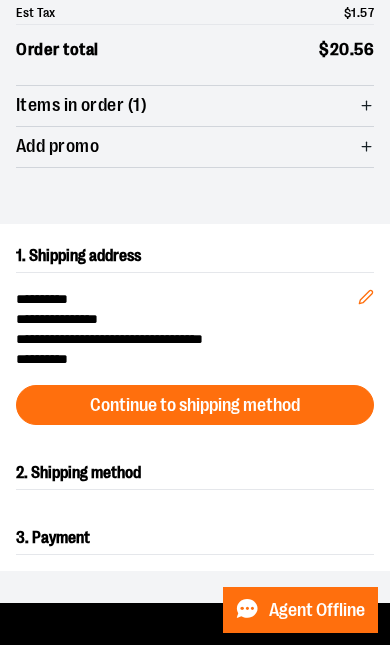 scroll, scrollTop: 44, scrollLeft: 0, axis: vertical 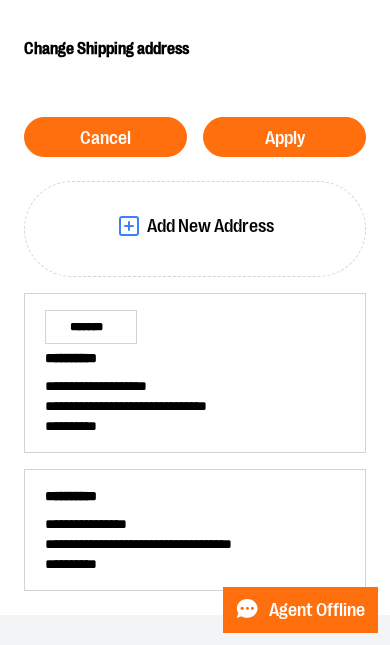 click on "*******" at bounding box center [91, 327] 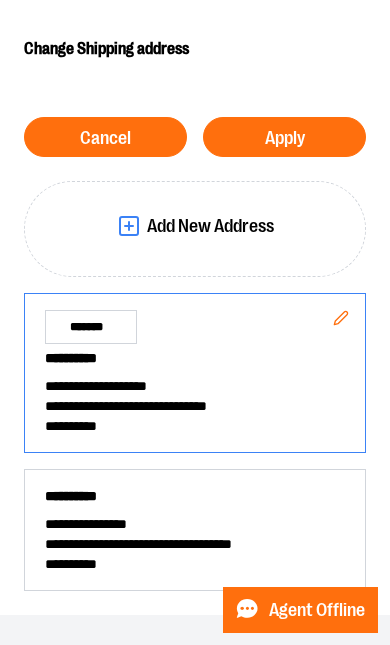 click on "*******" at bounding box center (91, 327) 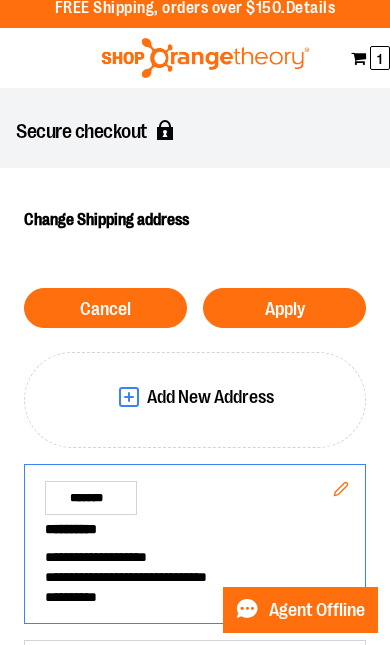 scroll, scrollTop: 0, scrollLeft: 0, axis: both 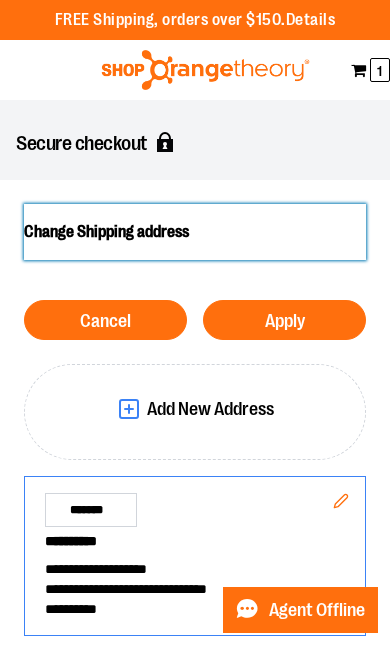 click on "Change Shipping address" at bounding box center [195, 232] 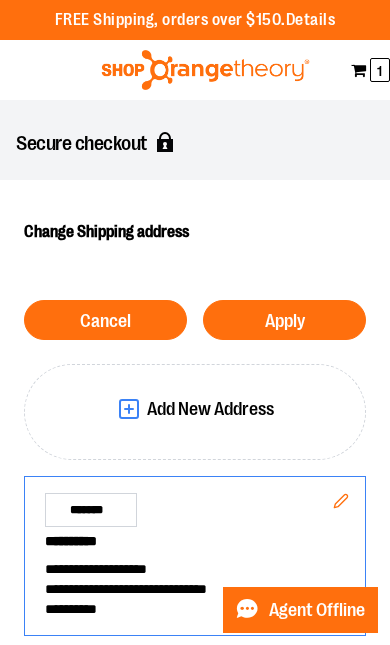 click on "**********" at bounding box center (195, 545) 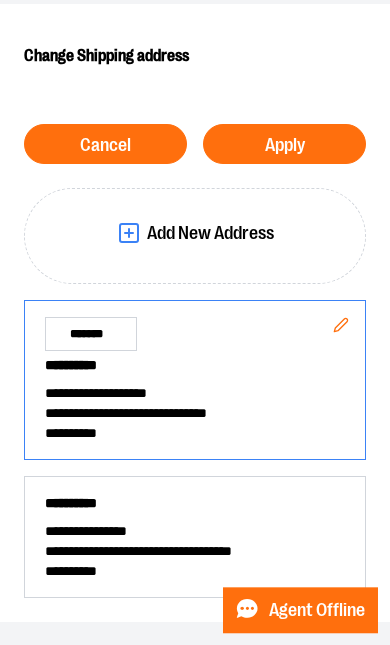 scroll, scrollTop: 201, scrollLeft: 0, axis: vertical 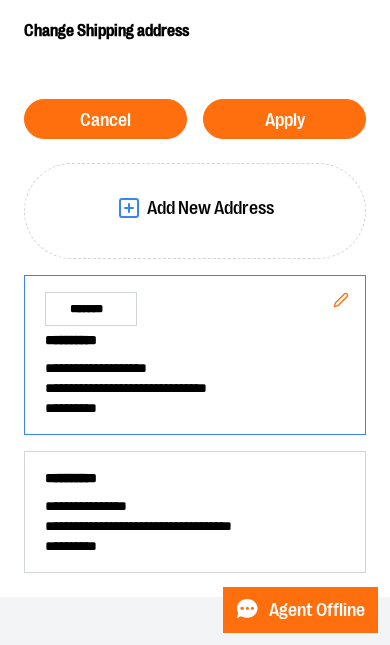 click on "Apply" at bounding box center [284, 119] 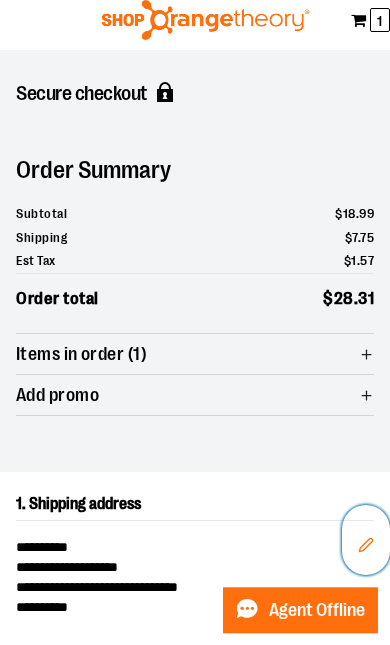 scroll, scrollTop: 47, scrollLeft: 0, axis: vertical 